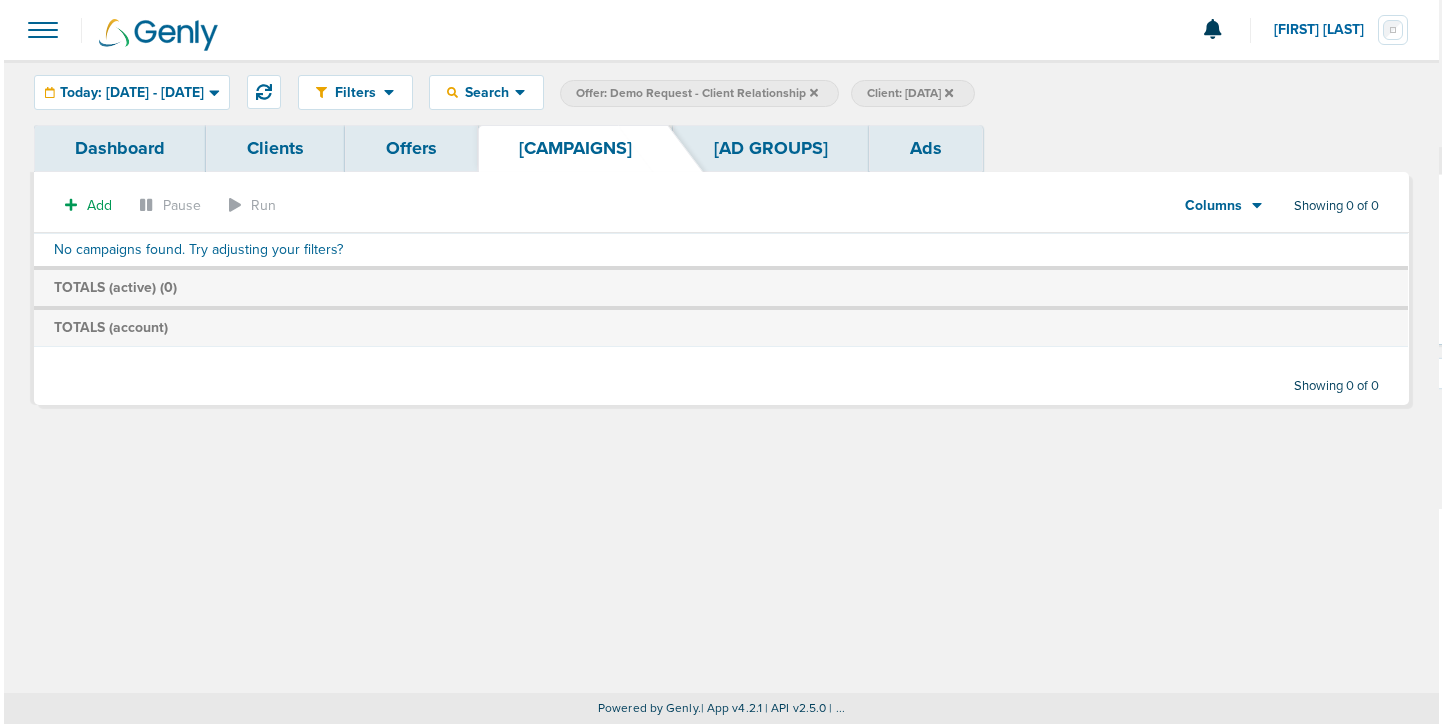 scroll, scrollTop: 0, scrollLeft: 0, axis: both 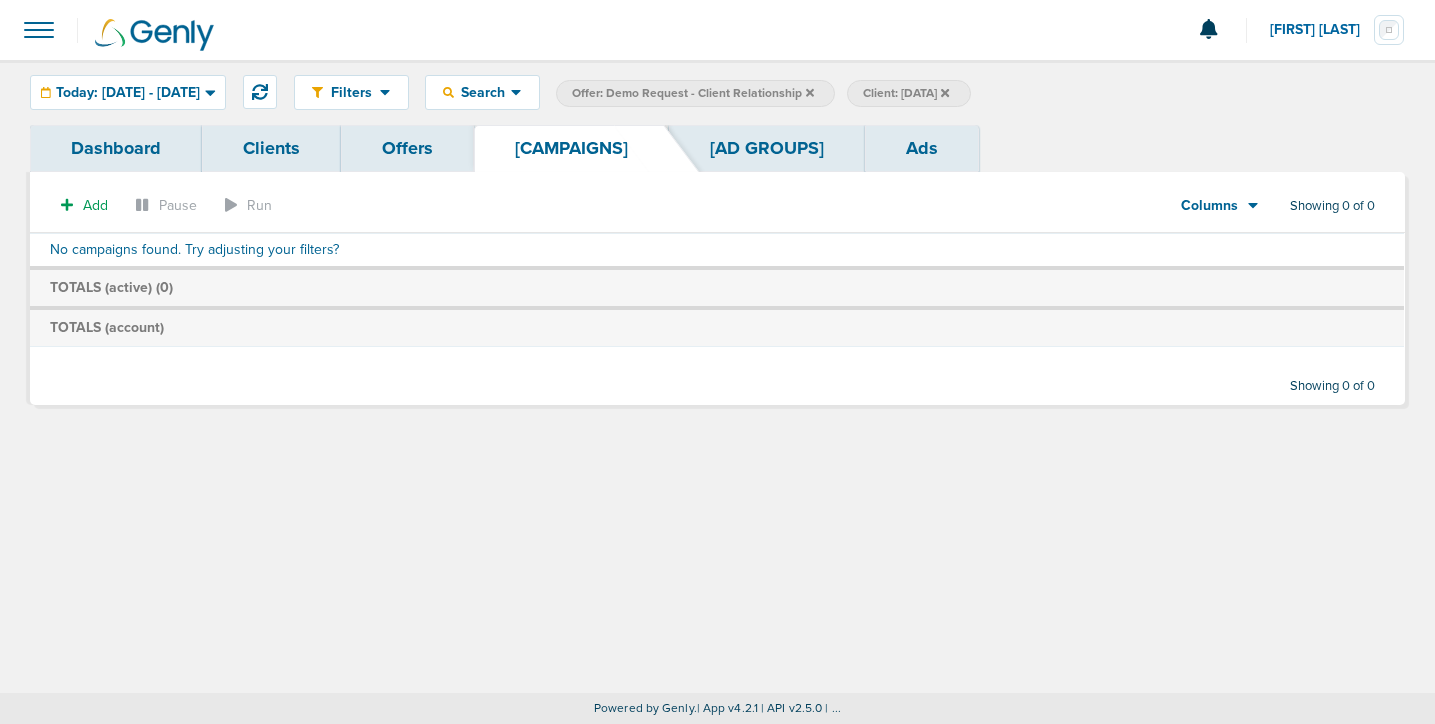 click on "Offers" at bounding box center [407, 148] 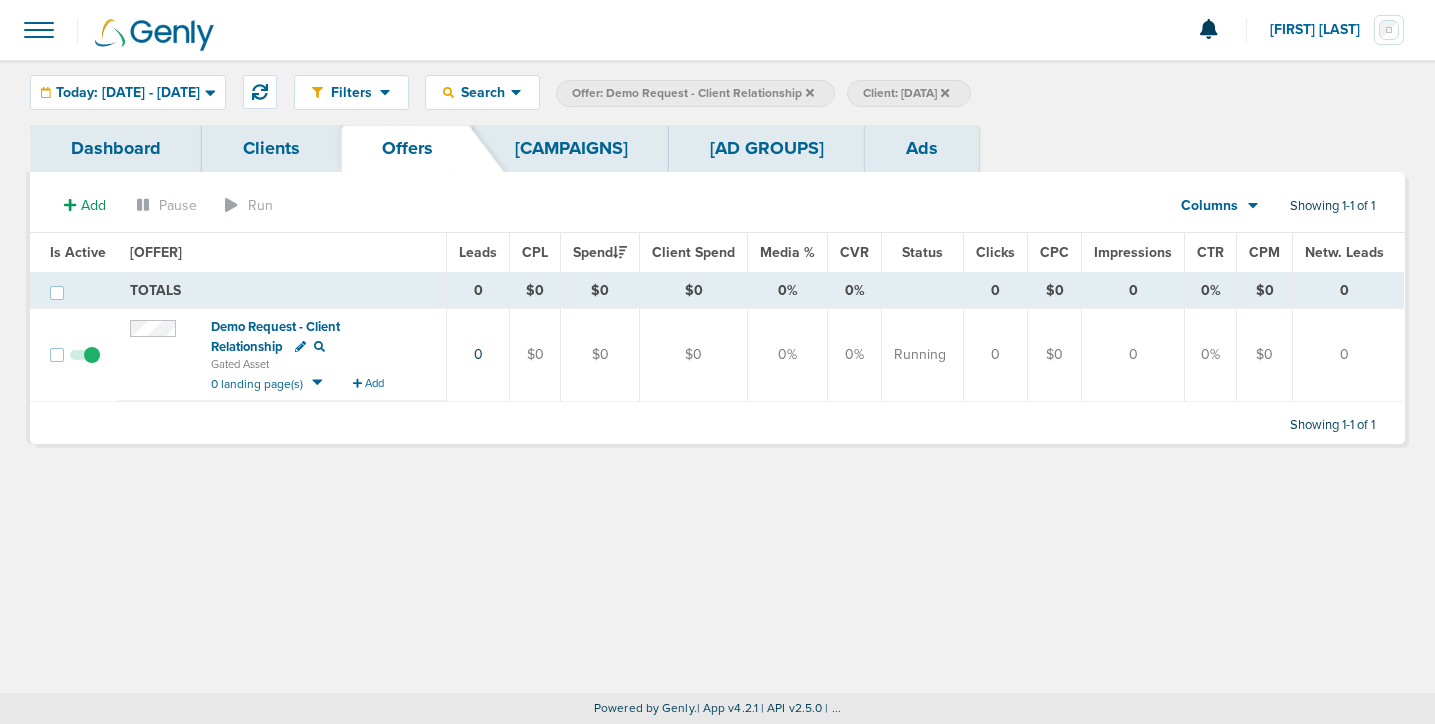 click 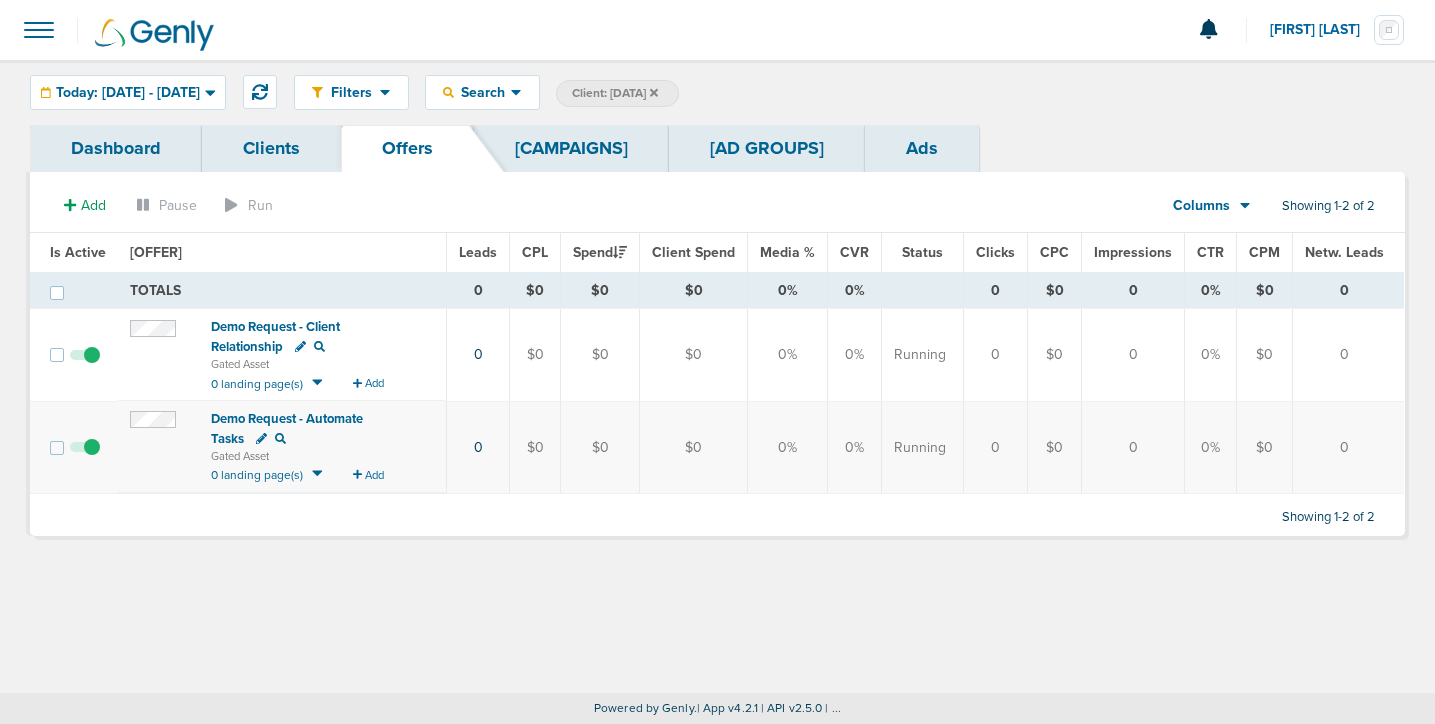 click on "Demo Request - Client Relationship" at bounding box center (275, 337) 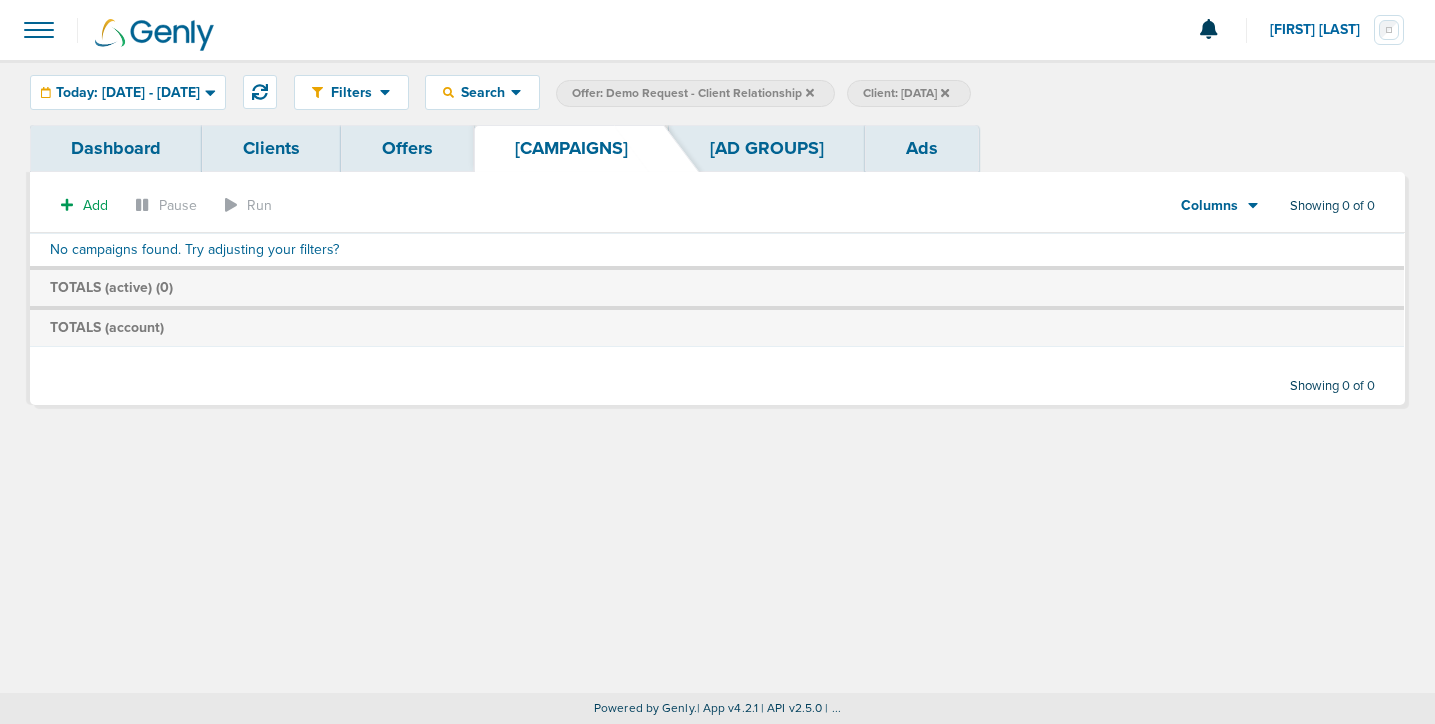 click on "Offers" at bounding box center (407, 148) 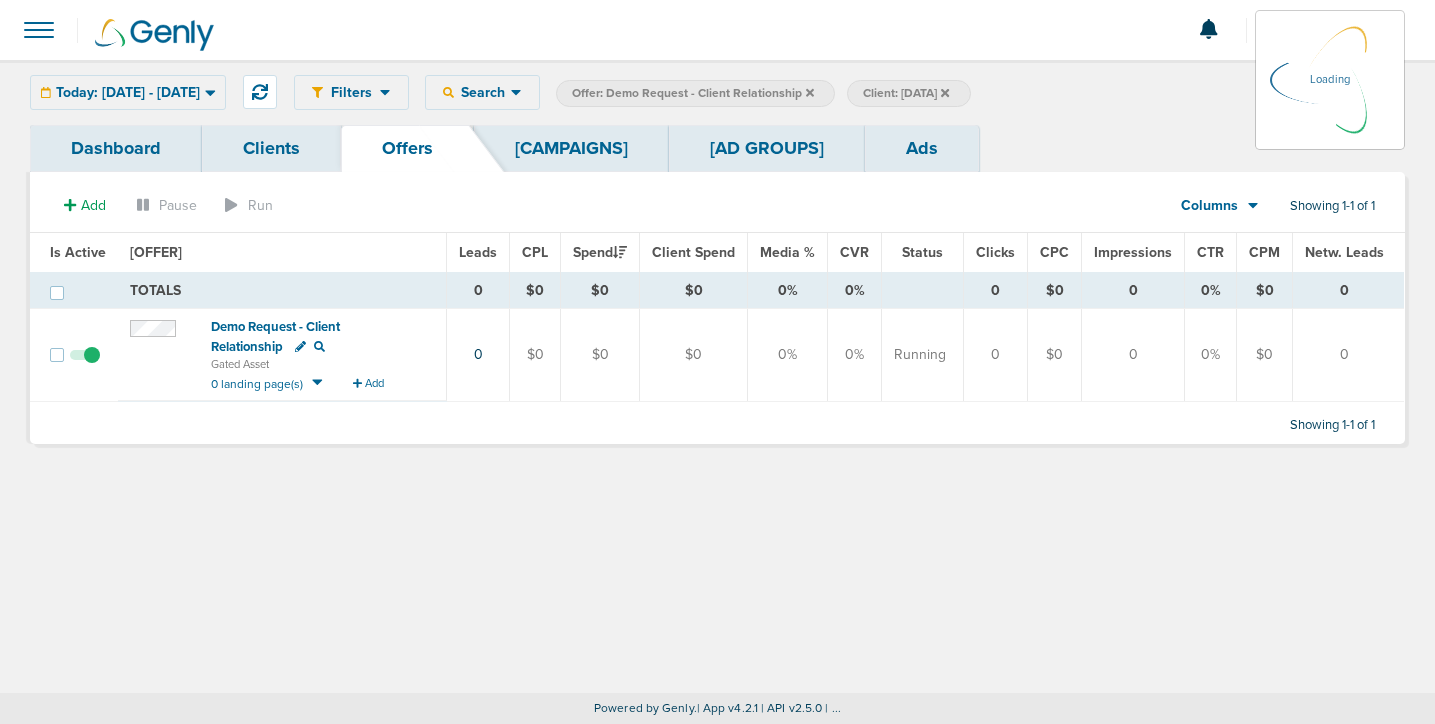 click 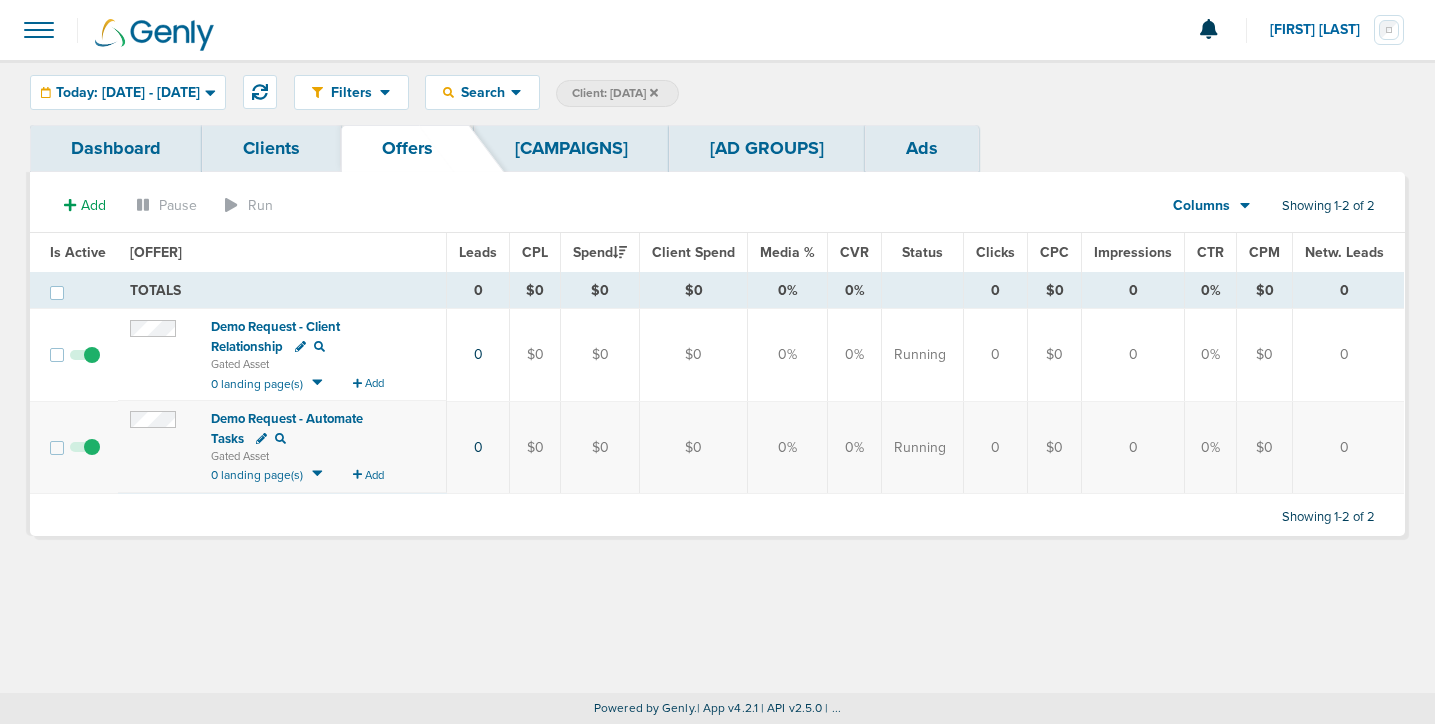 click on "Demo Request - Automate Tasks" at bounding box center [287, 429] 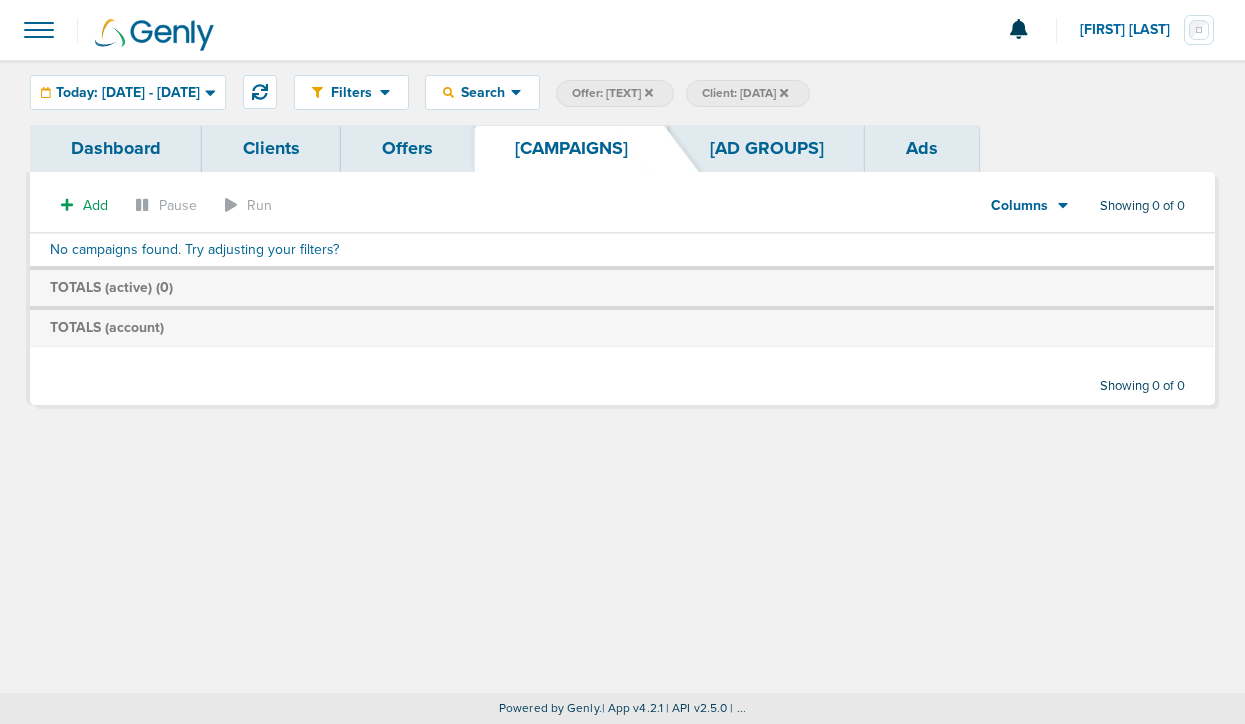 click 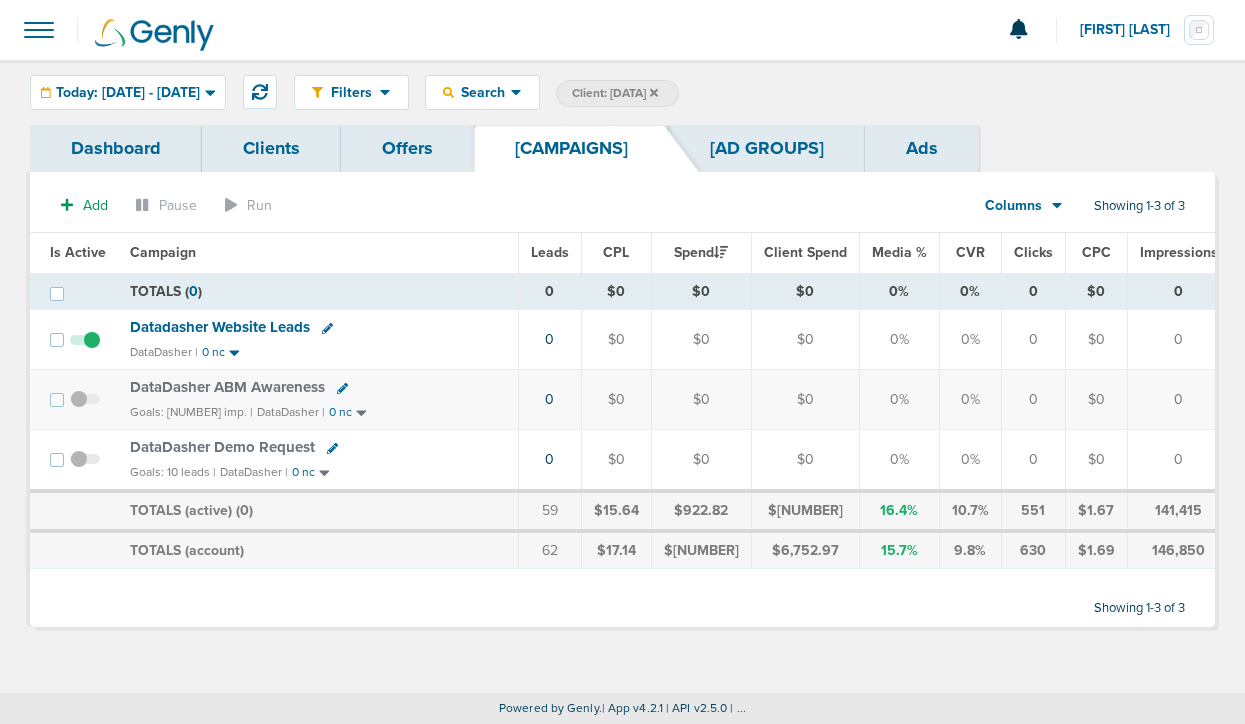 click 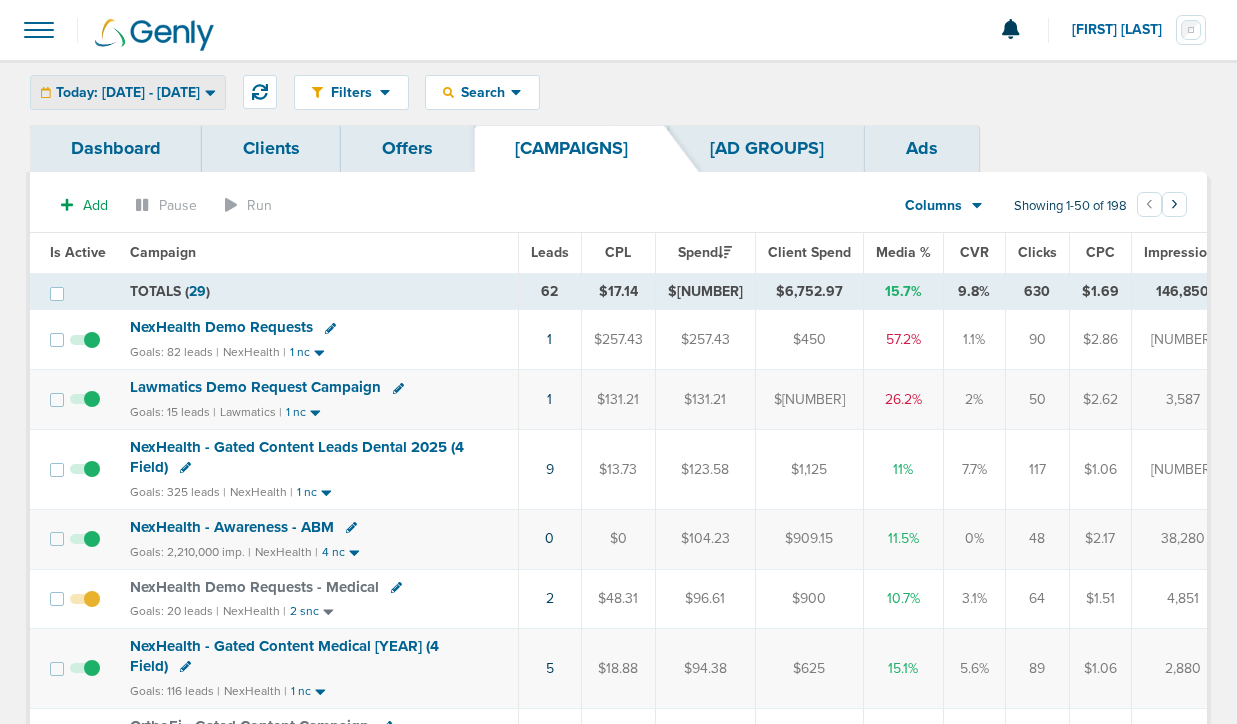 click on "Today: [DATE] - [DATE]" at bounding box center [128, 93] 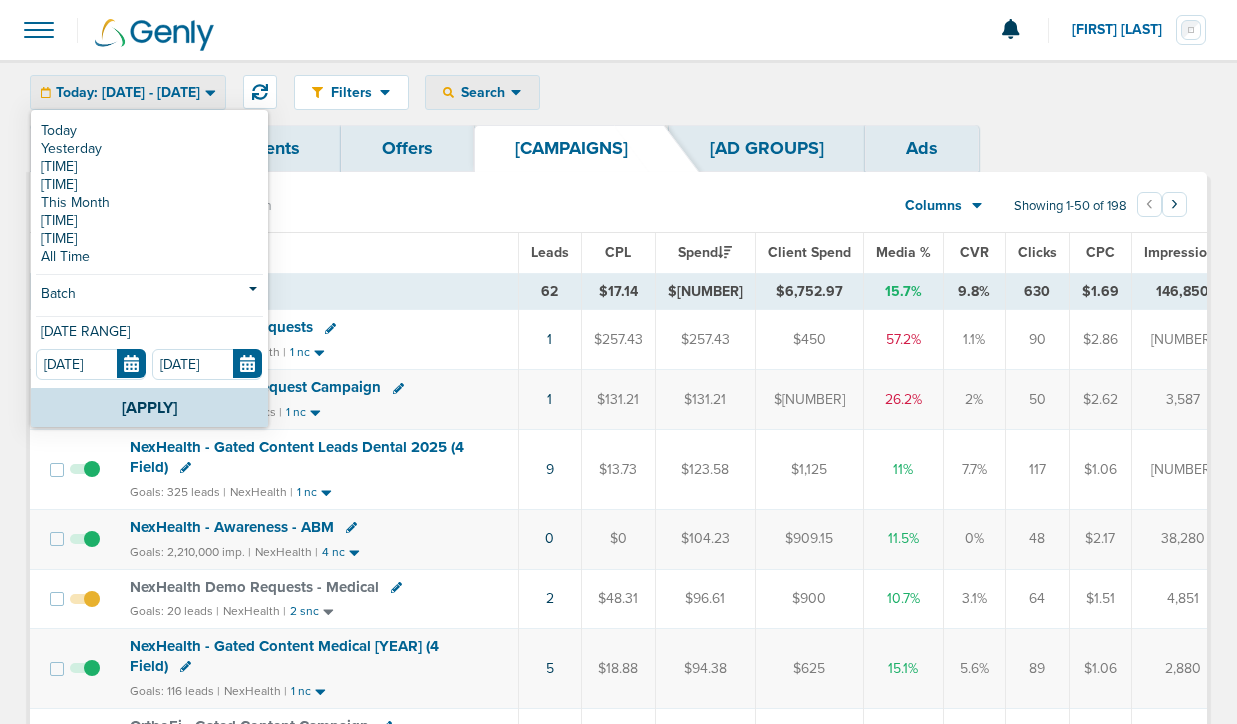 click on "Search" at bounding box center [482, 92] 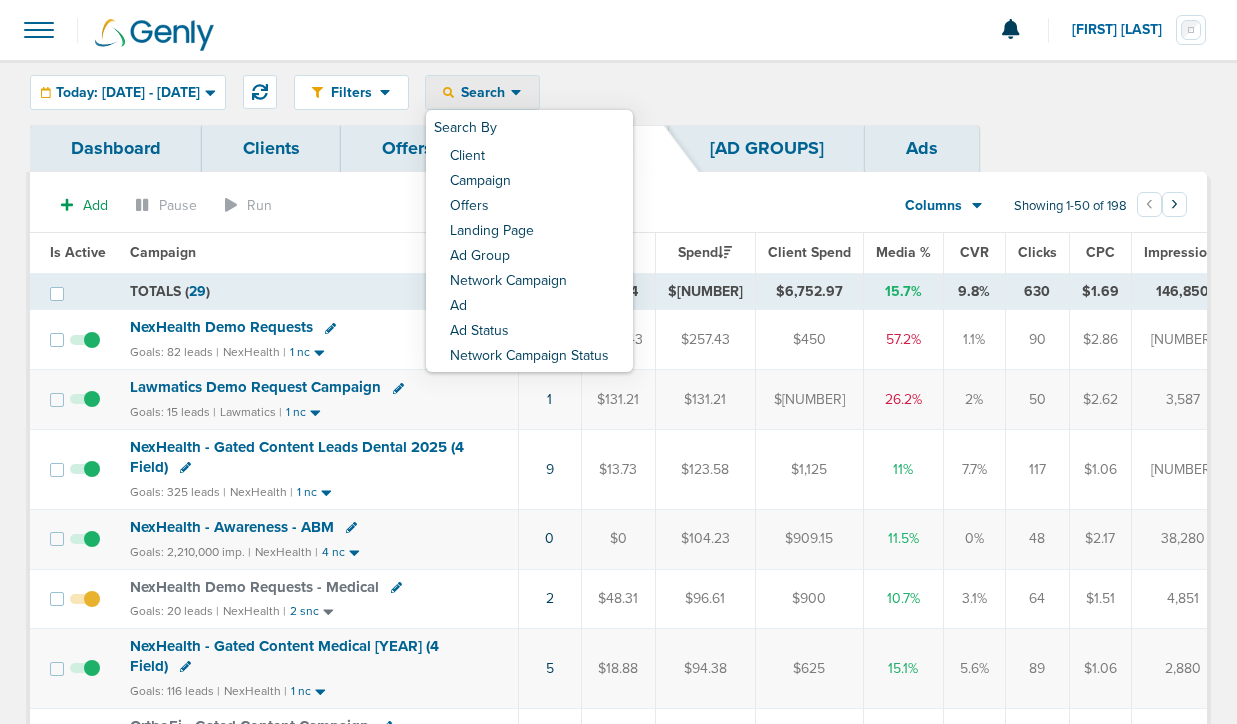 click on "Client" at bounding box center [529, 157] 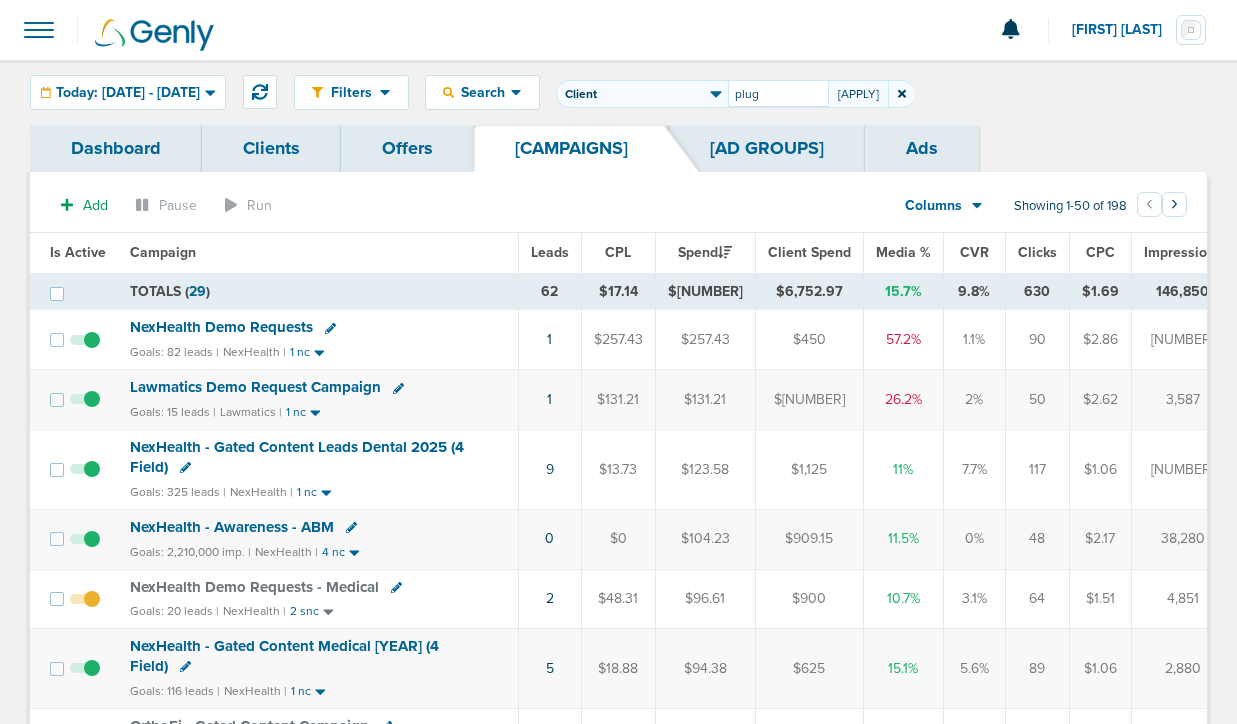 type on "plug" 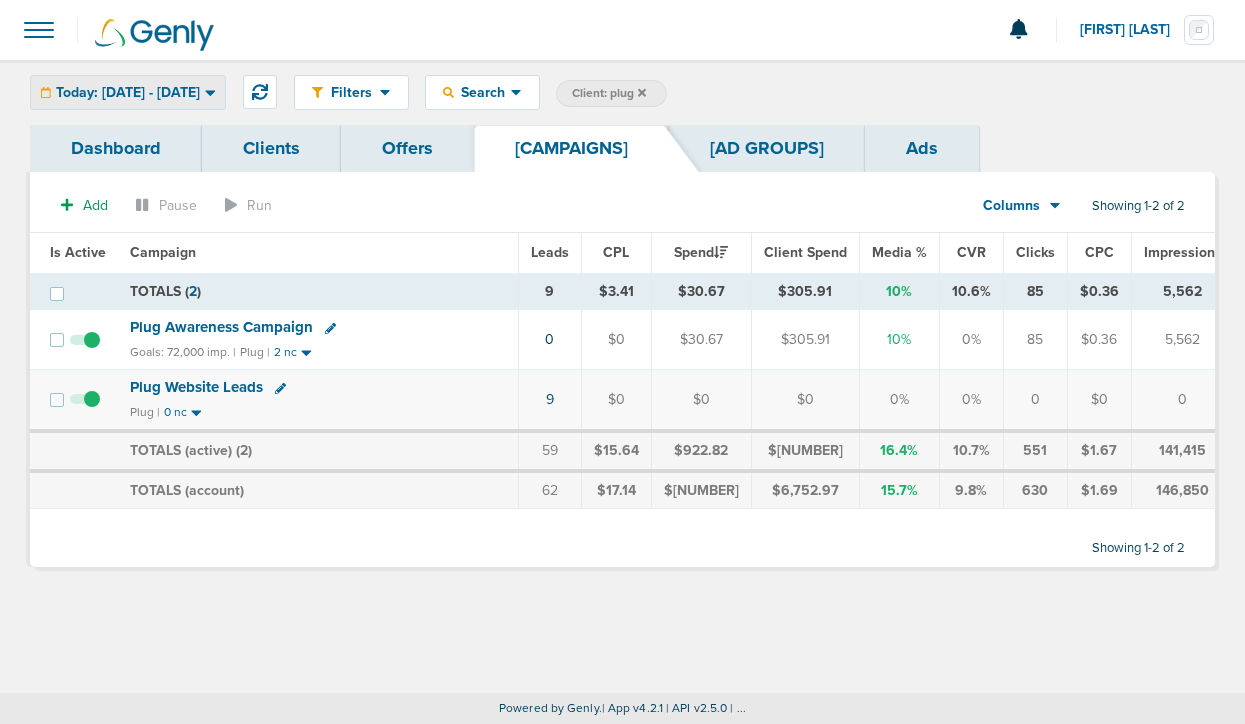 click on "Today: [DATE] - [DATE]" at bounding box center (128, 93) 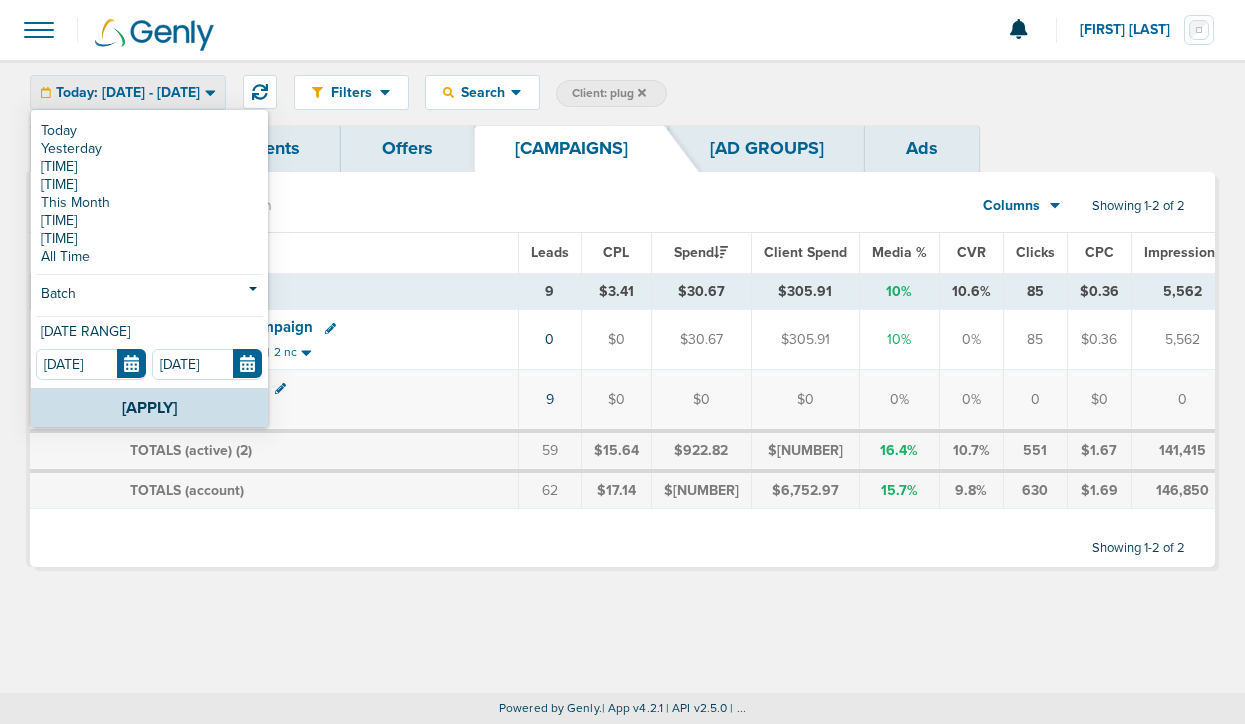 click on "Today: [DATE] - [DATE]" at bounding box center [128, 93] 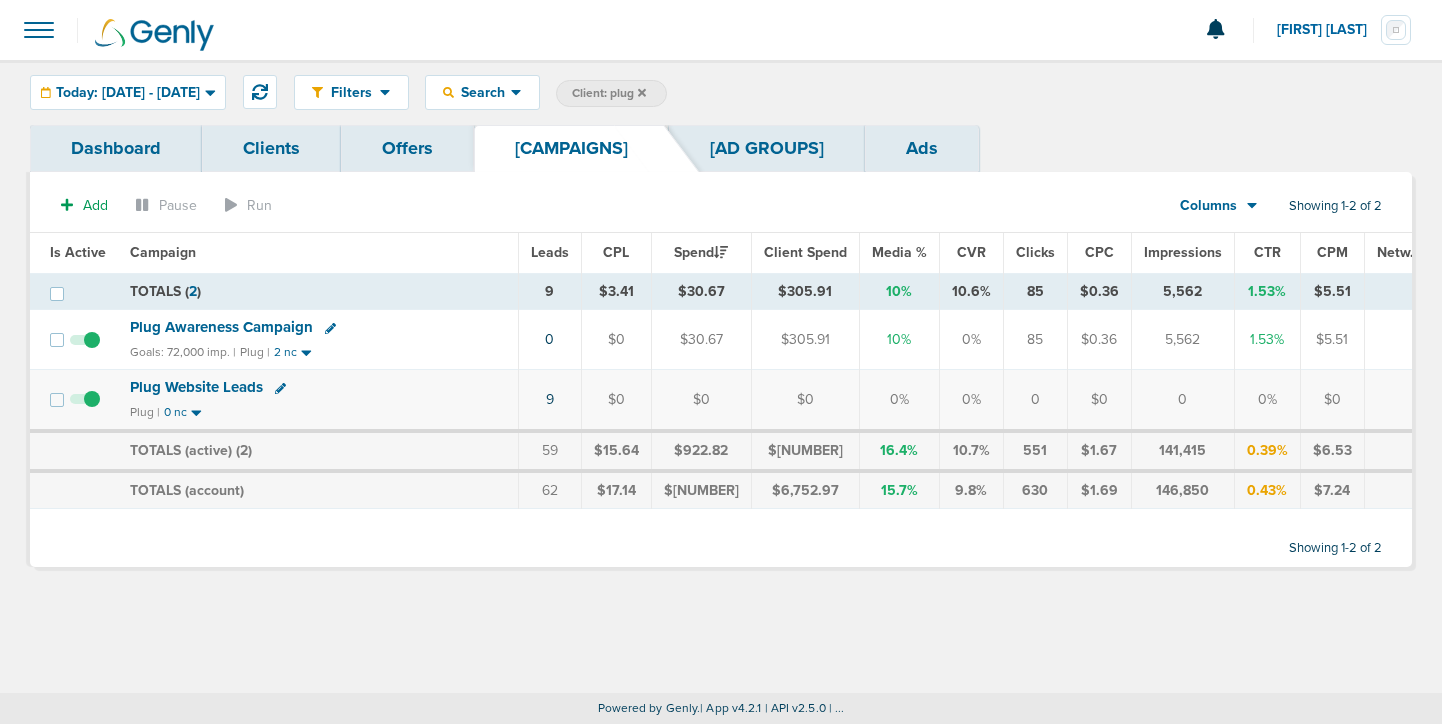 click 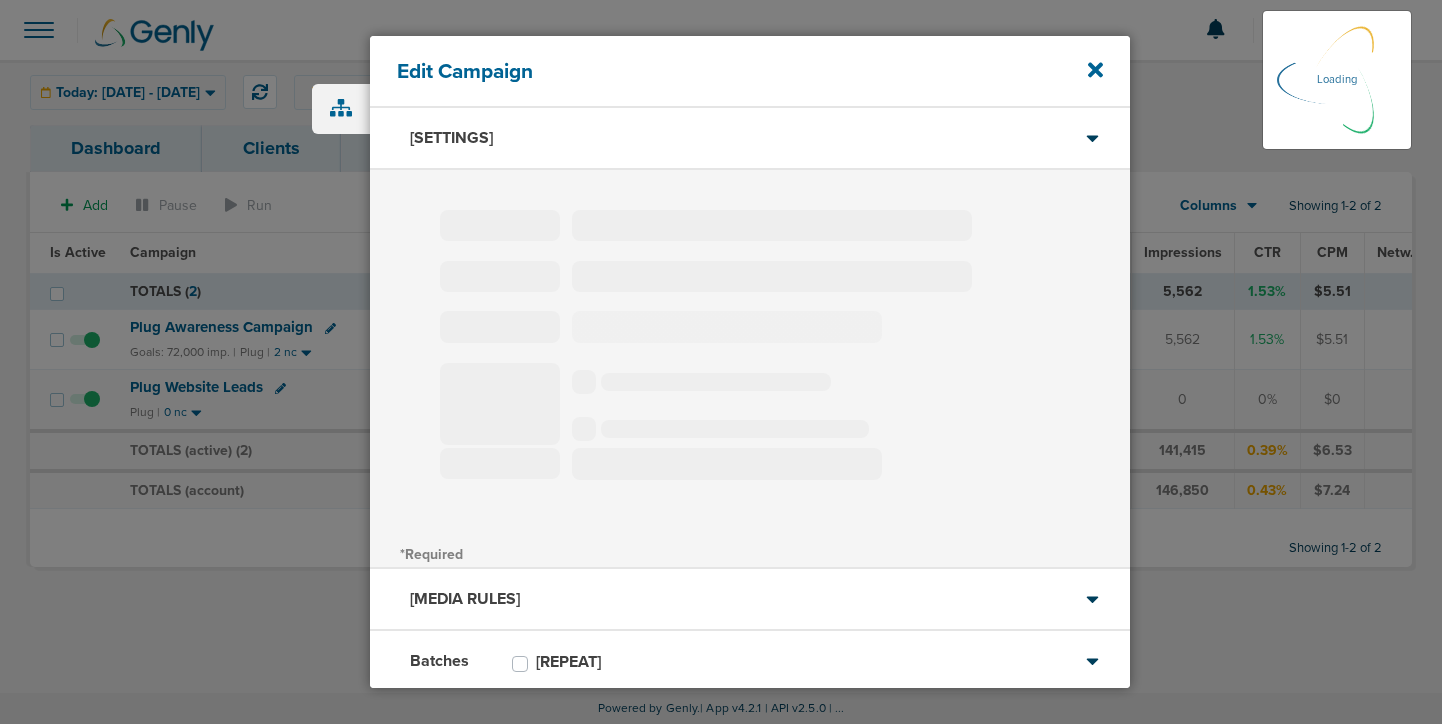 type on "Plug Awareness Campaign" 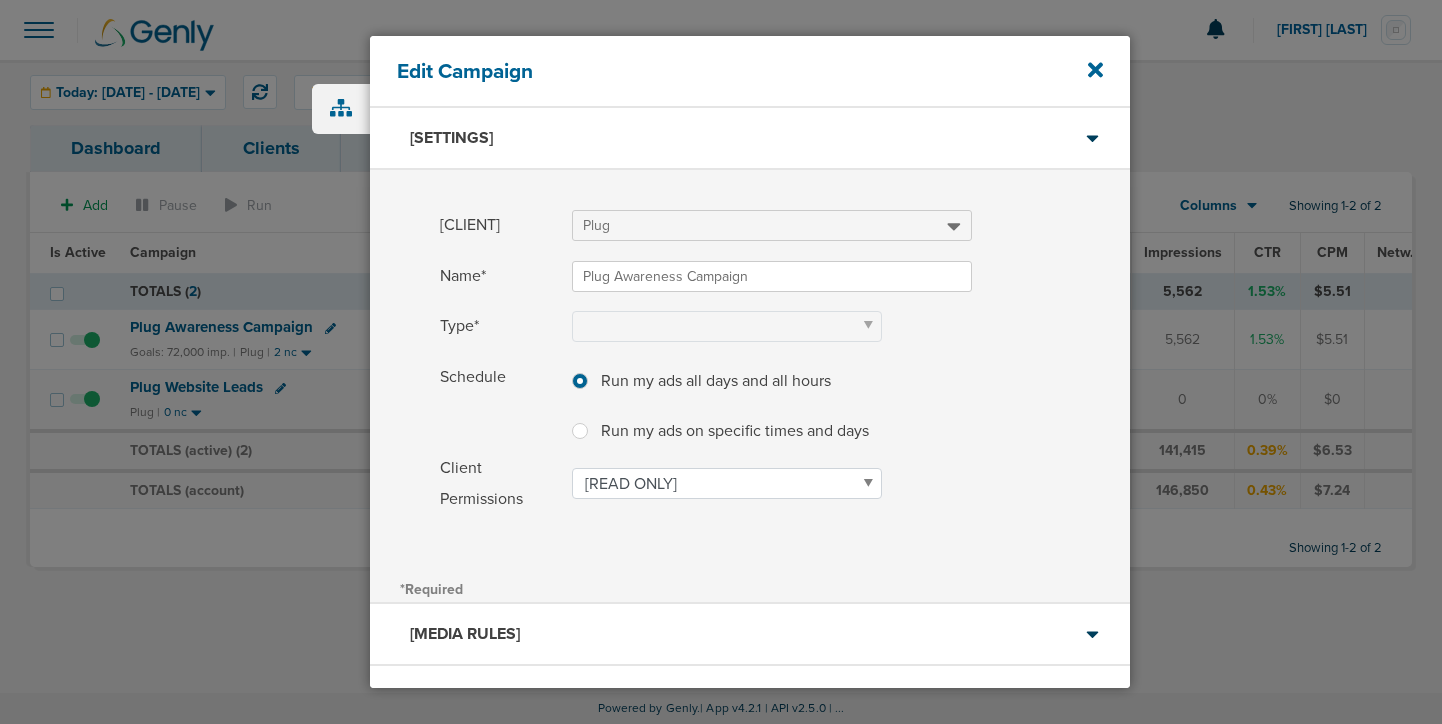 scroll, scrollTop: 155, scrollLeft: 0, axis: vertical 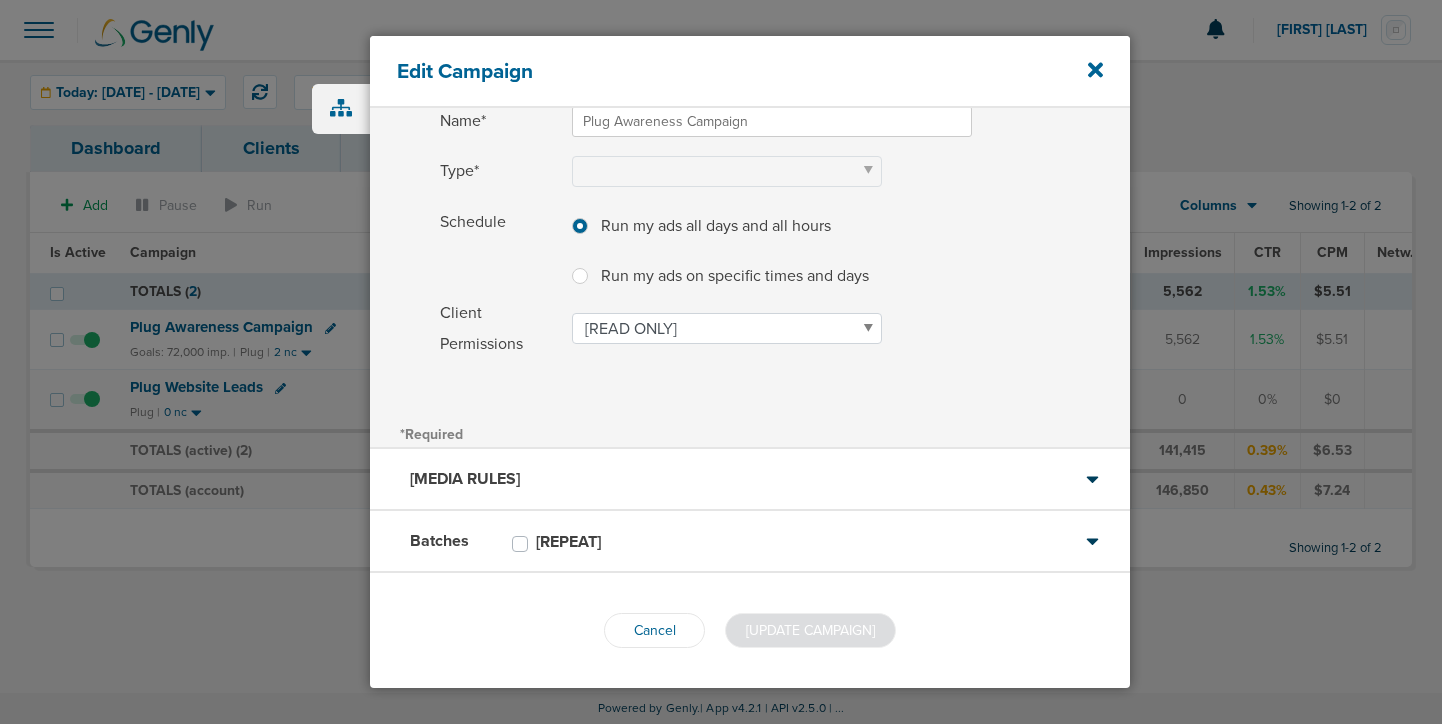 click on "Batches
Repeat" at bounding box center [750, 542] 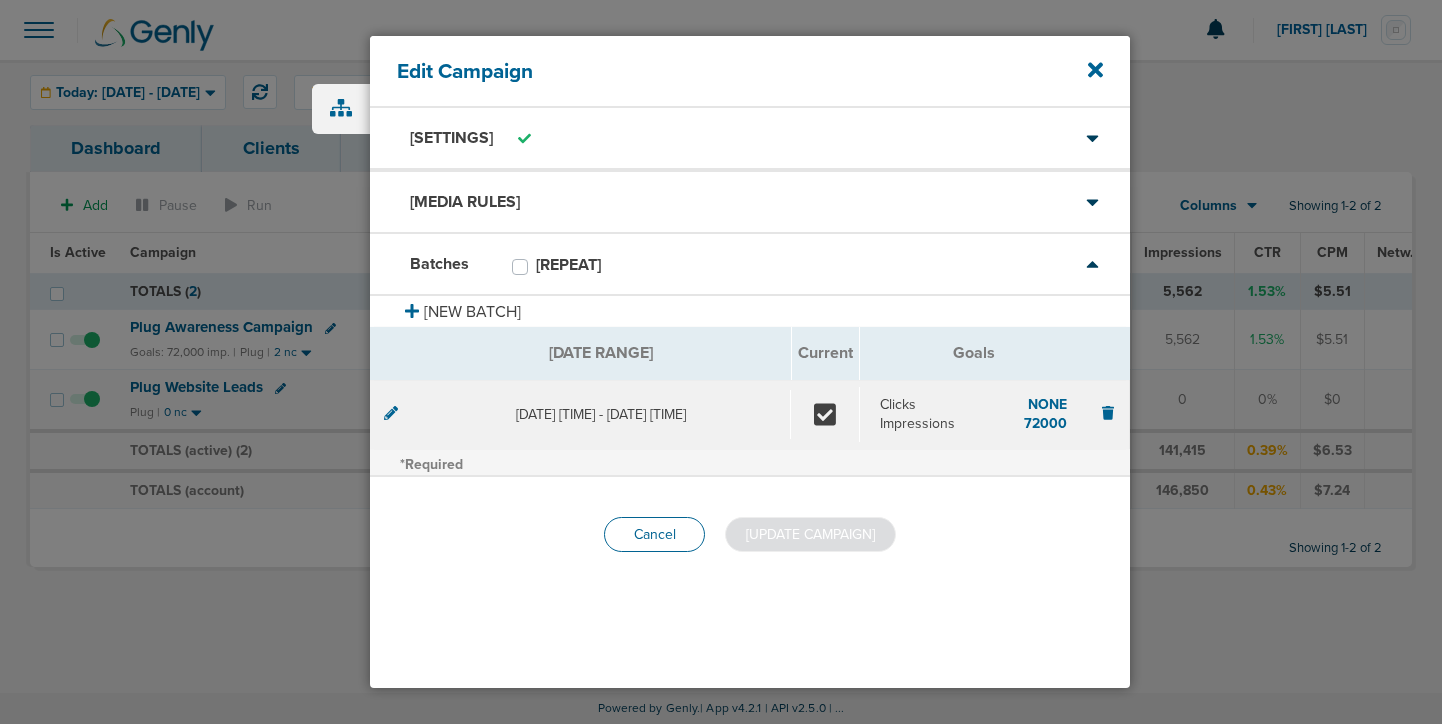 scroll, scrollTop: 0, scrollLeft: 0, axis: both 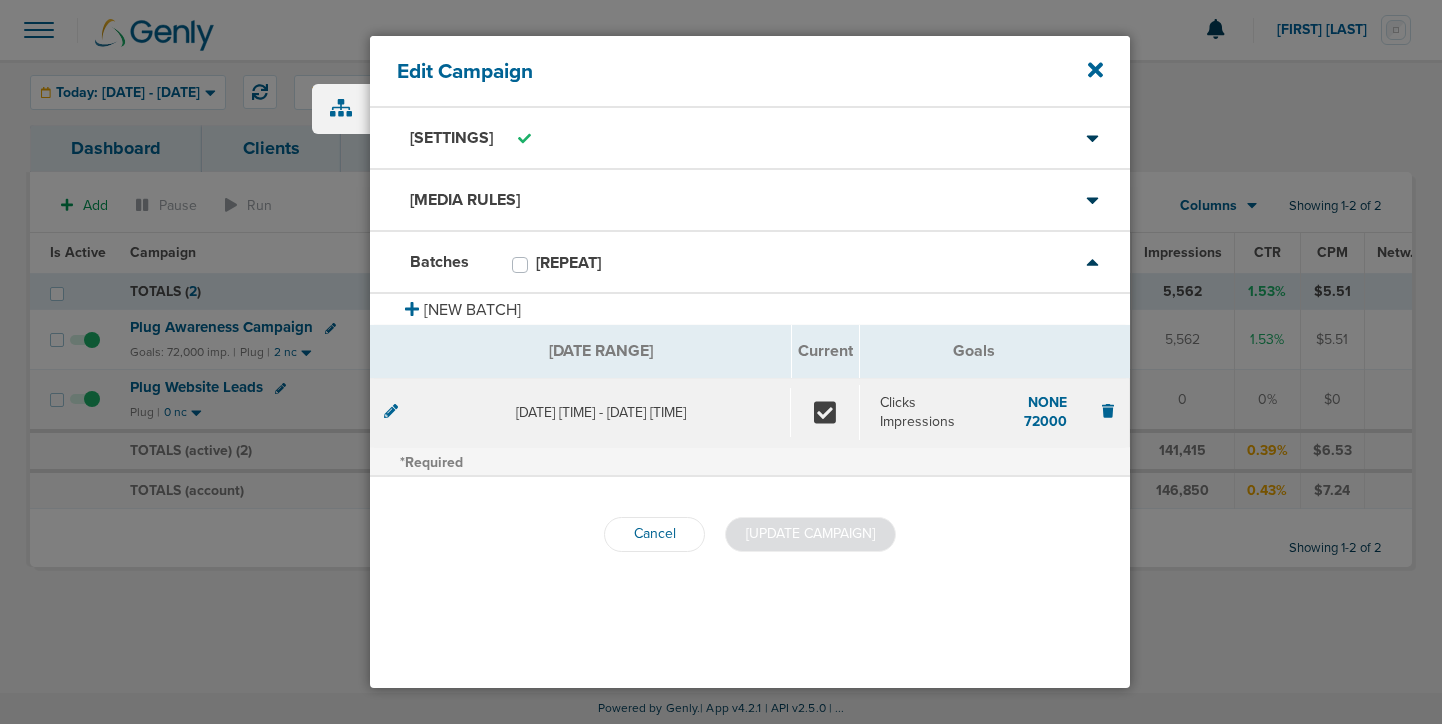 click on "[MEDIA RULES]" at bounding box center [750, 201] 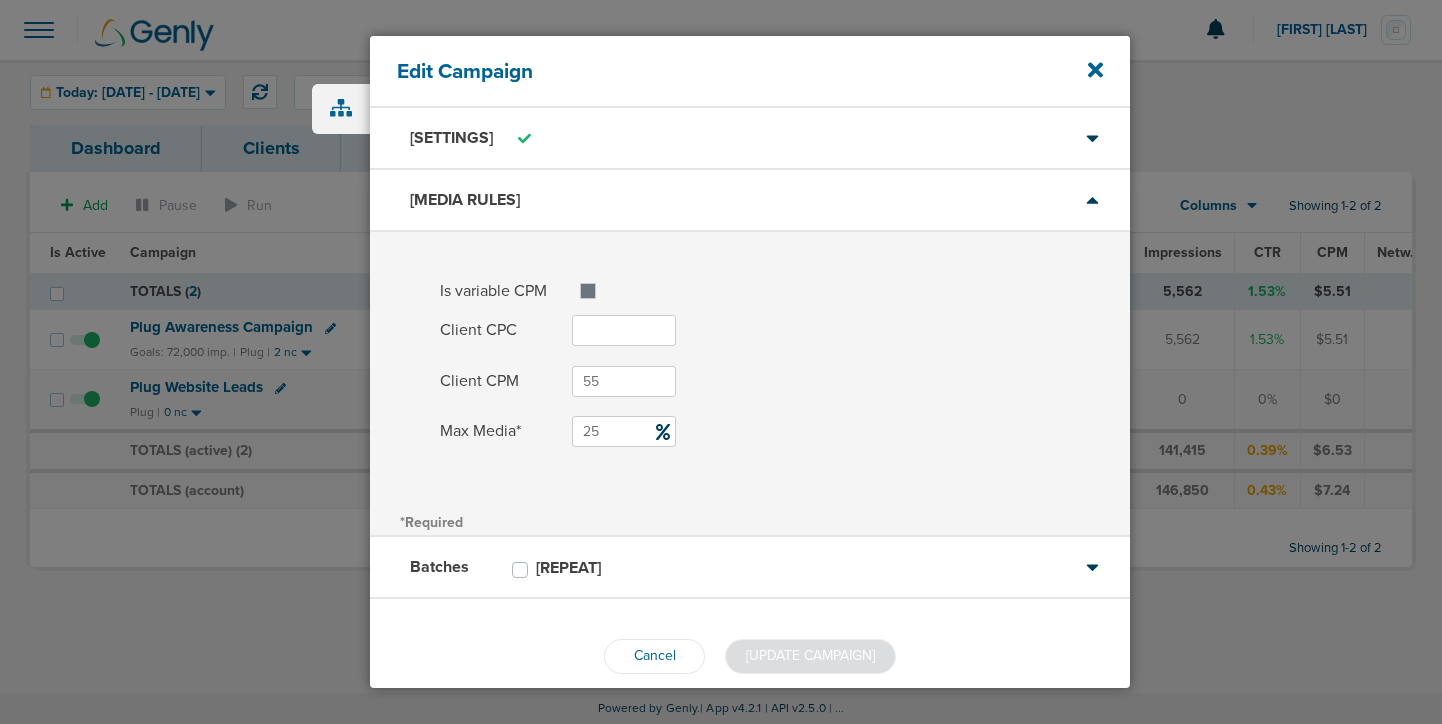 click on "[MEDIA RULES]" at bounding box center [750, 201] 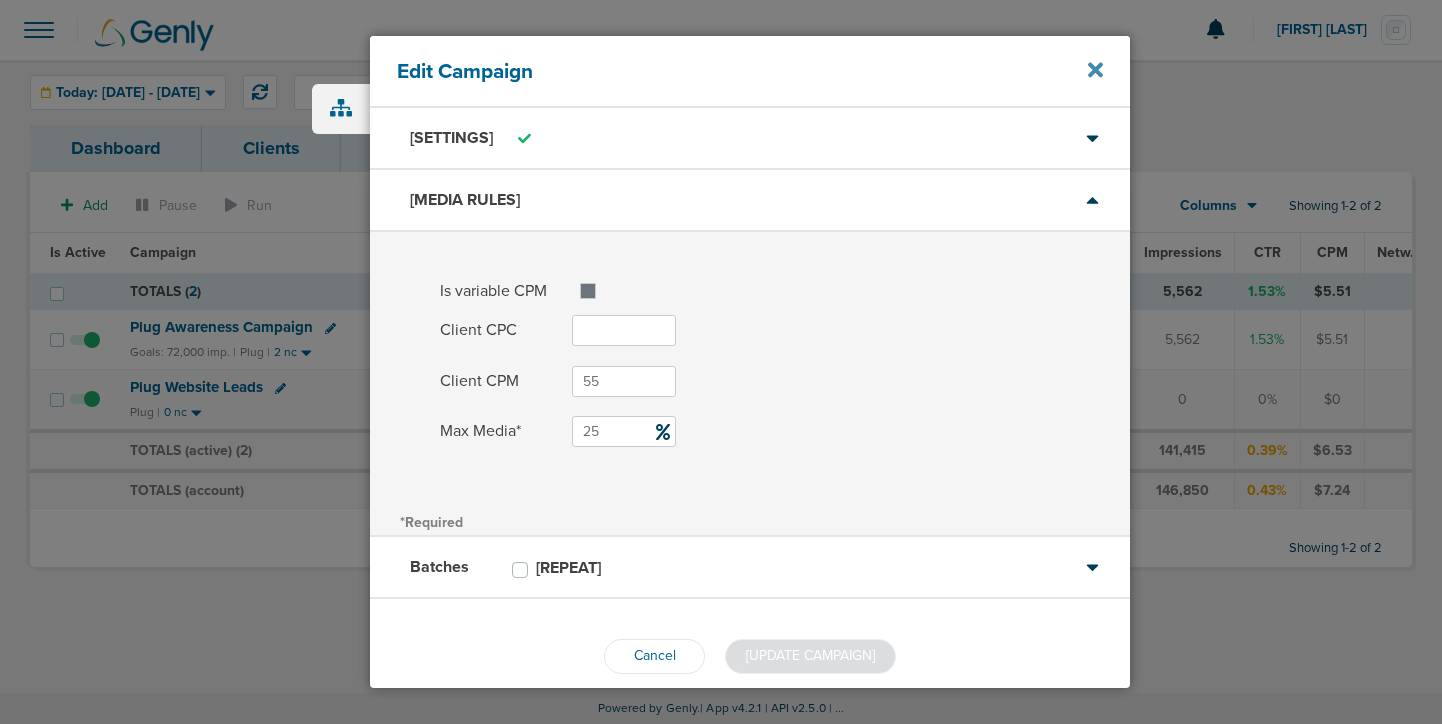 click 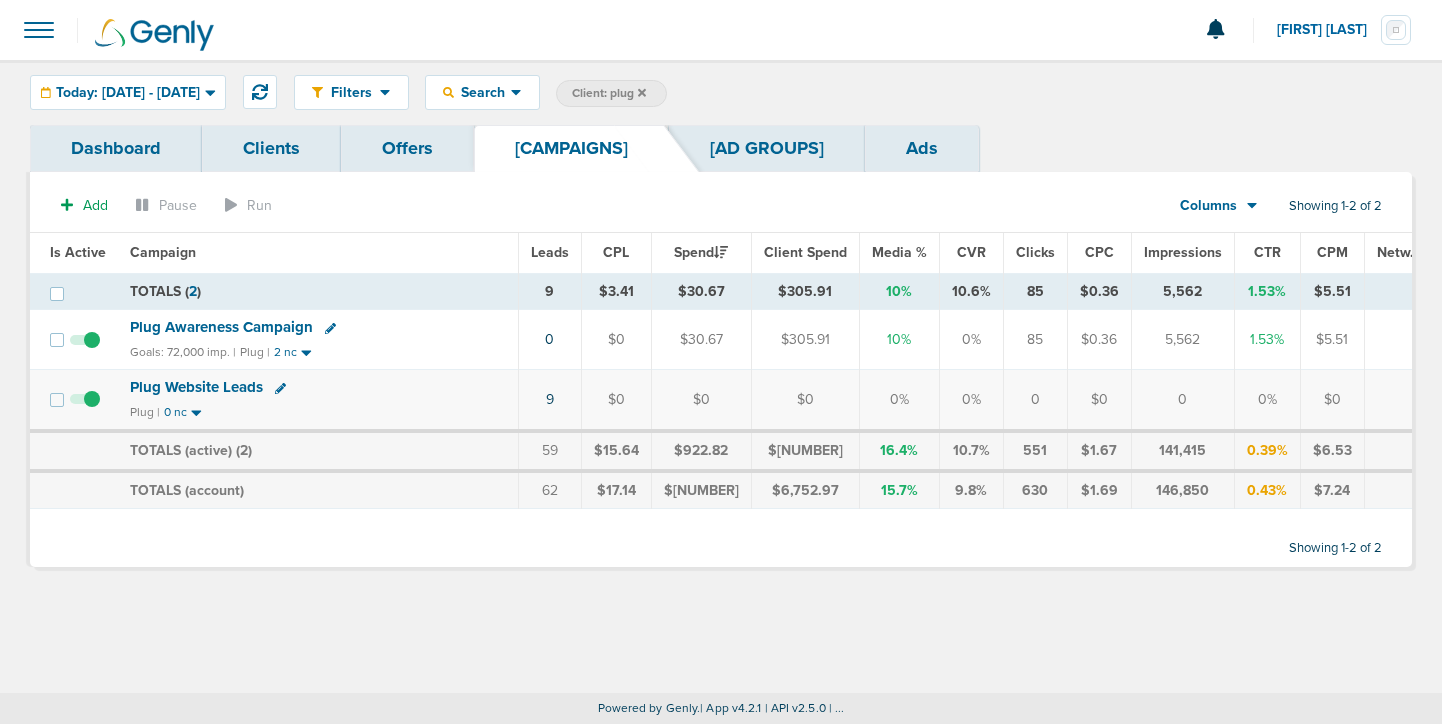 click on "Plug Awareness Campaign" at bounding box center (221, 327) 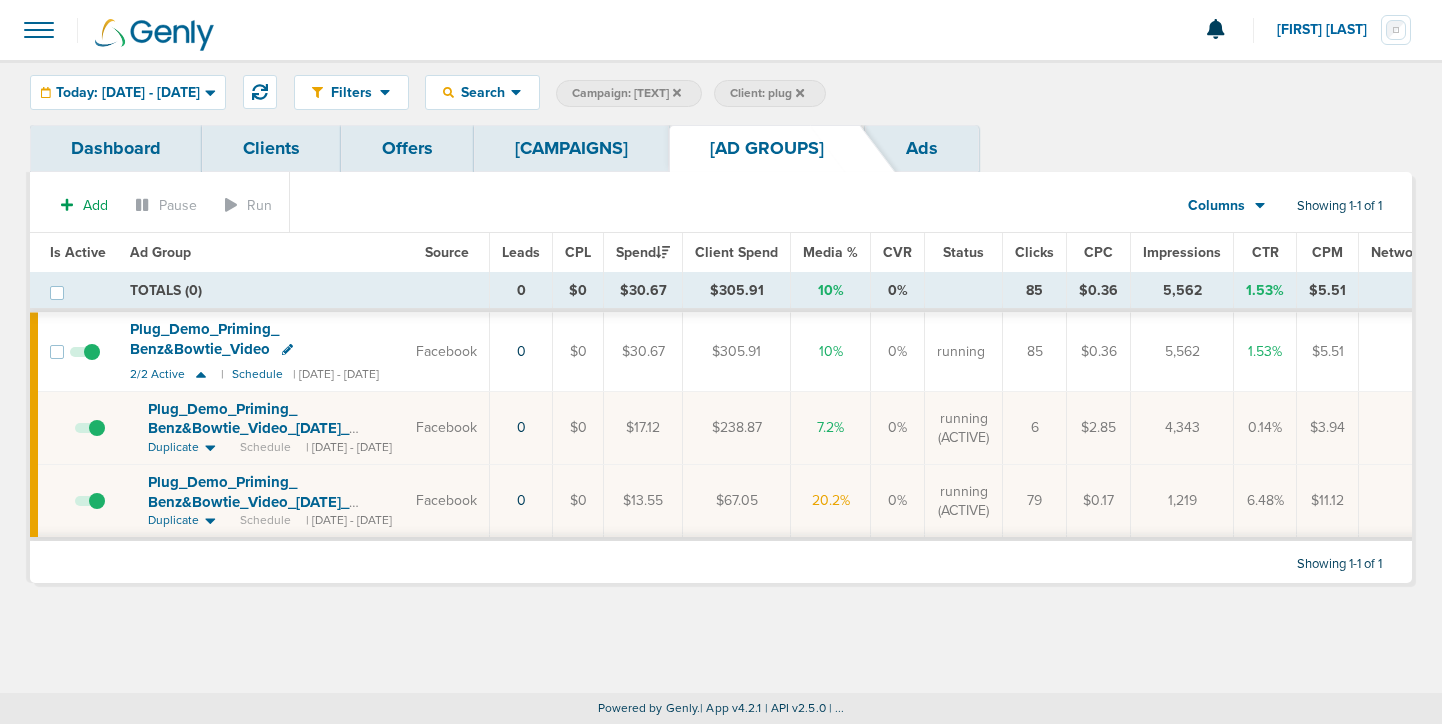 click 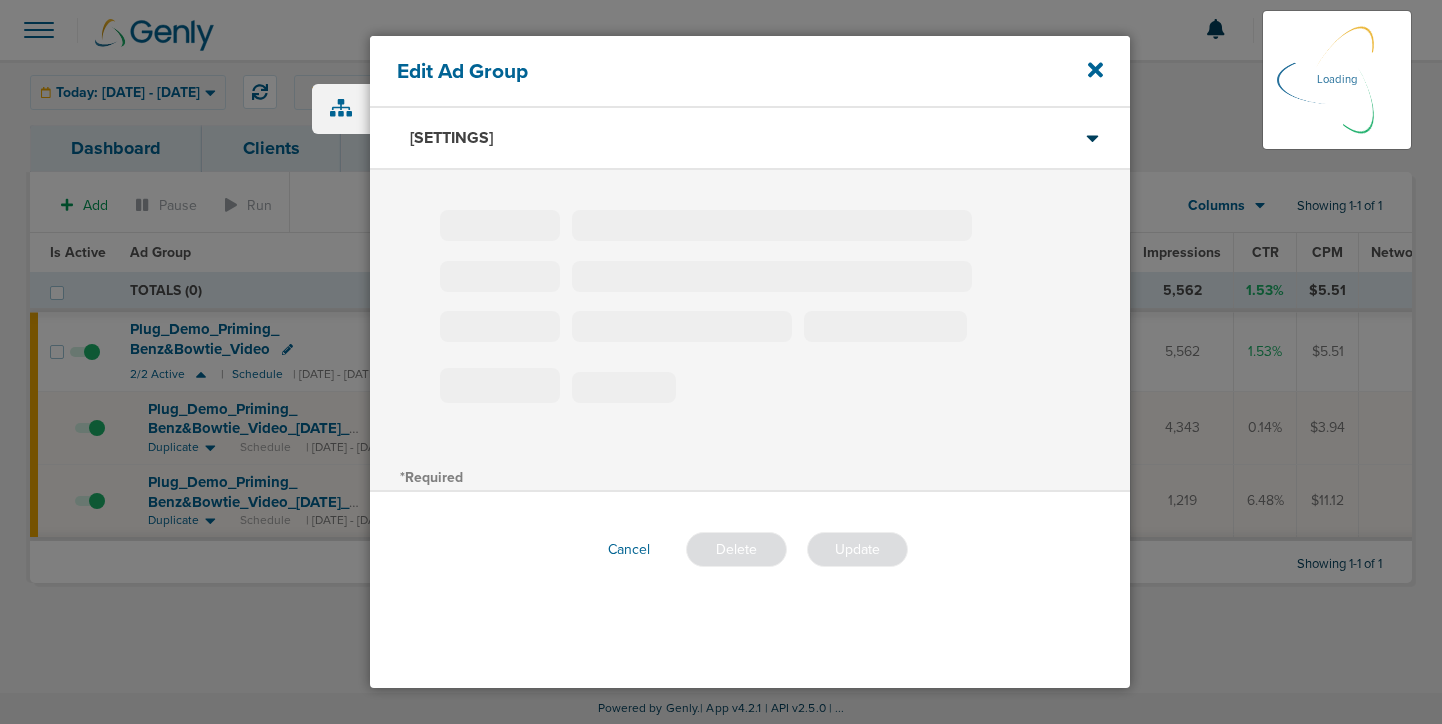 type on "Plug_Demo_Priming_Benz&Bowtie_Video" 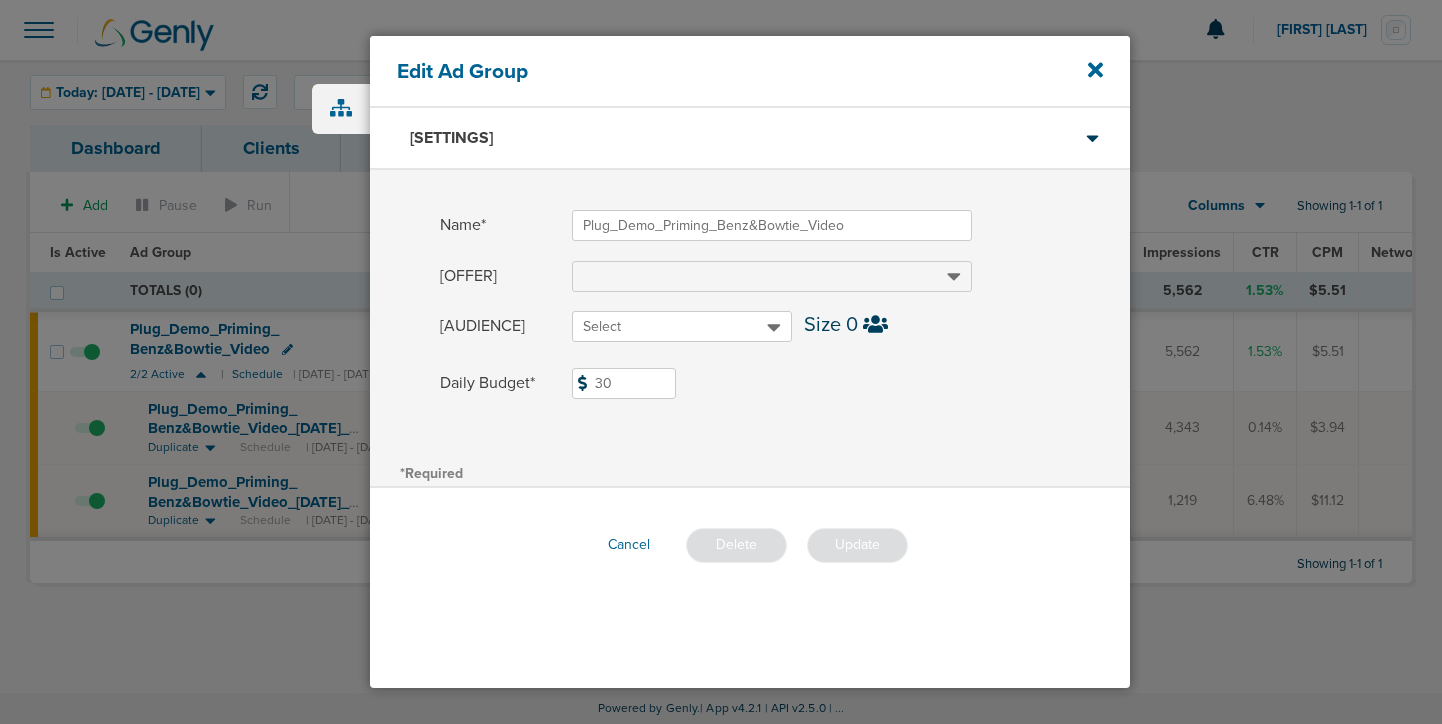 drag, startPoint x: 622, startPoint y: 385, endPoint x: 569, endPoint y: 382, distance: 53.08484 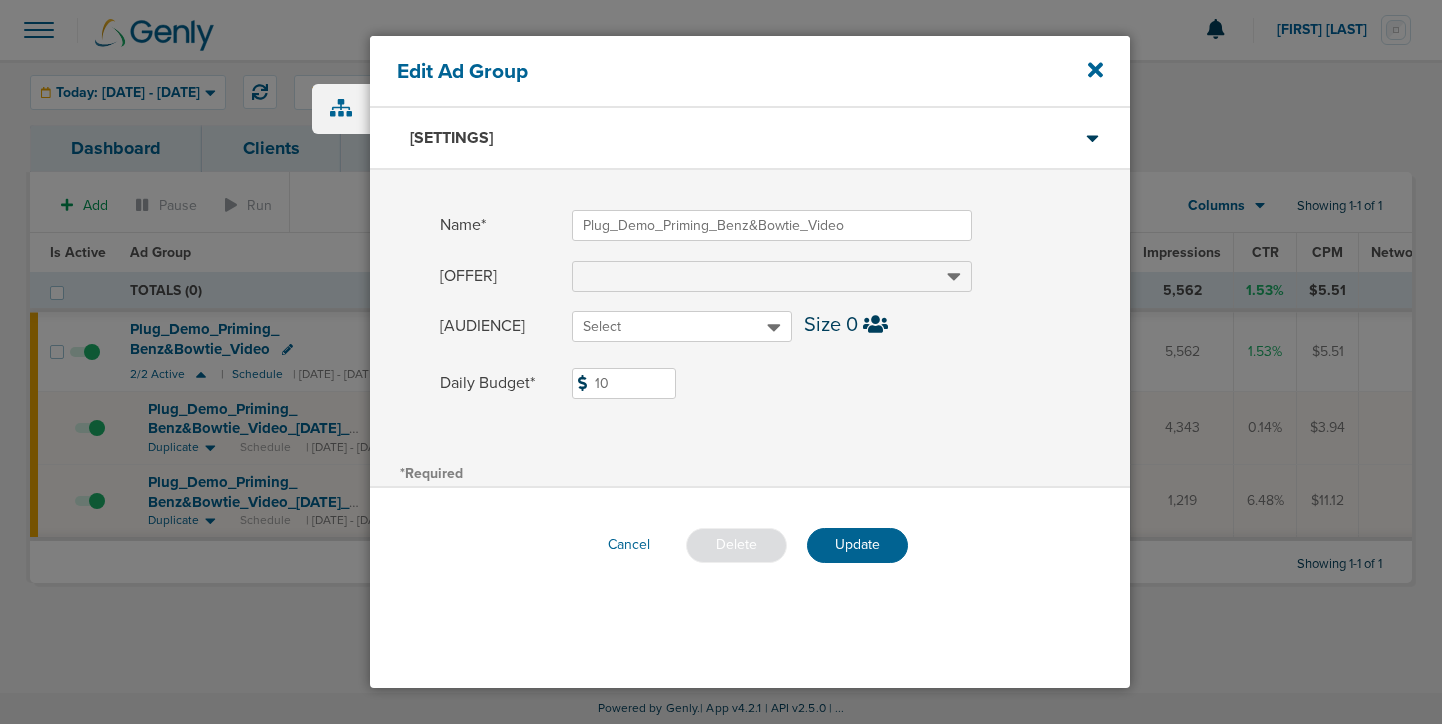 type on "10" 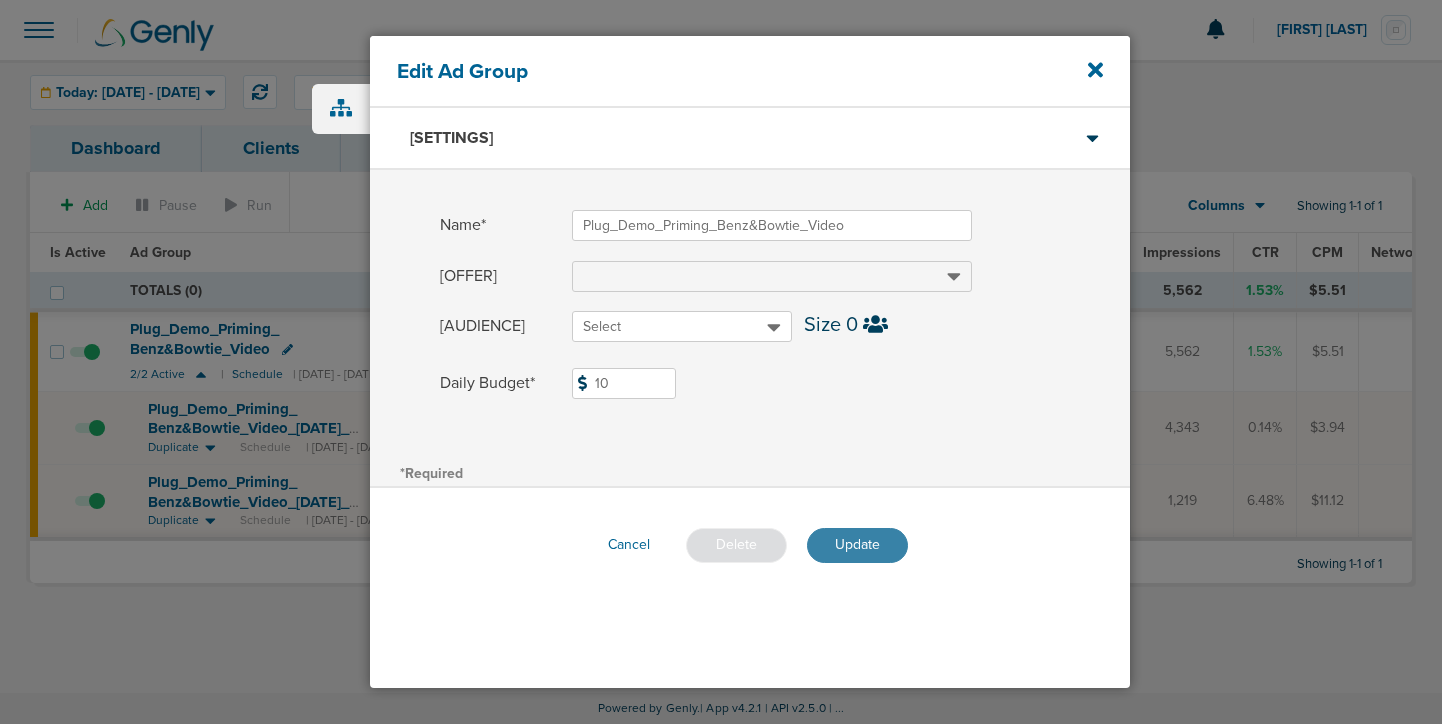 click on "Update" at bounding box center [857, 545] 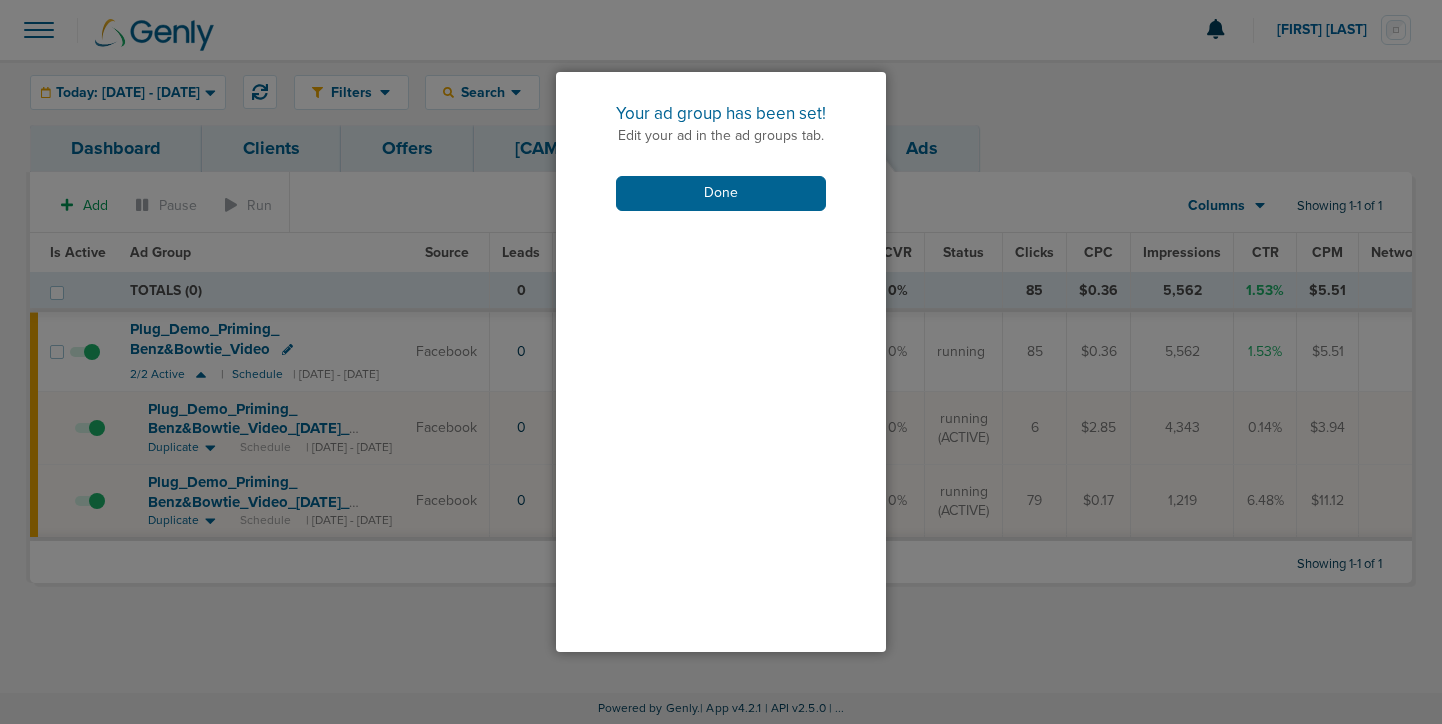 click on "Your ad group has been set!   Edit your ad in the ad groups tab.
Done" at bounding box center [721, 156] 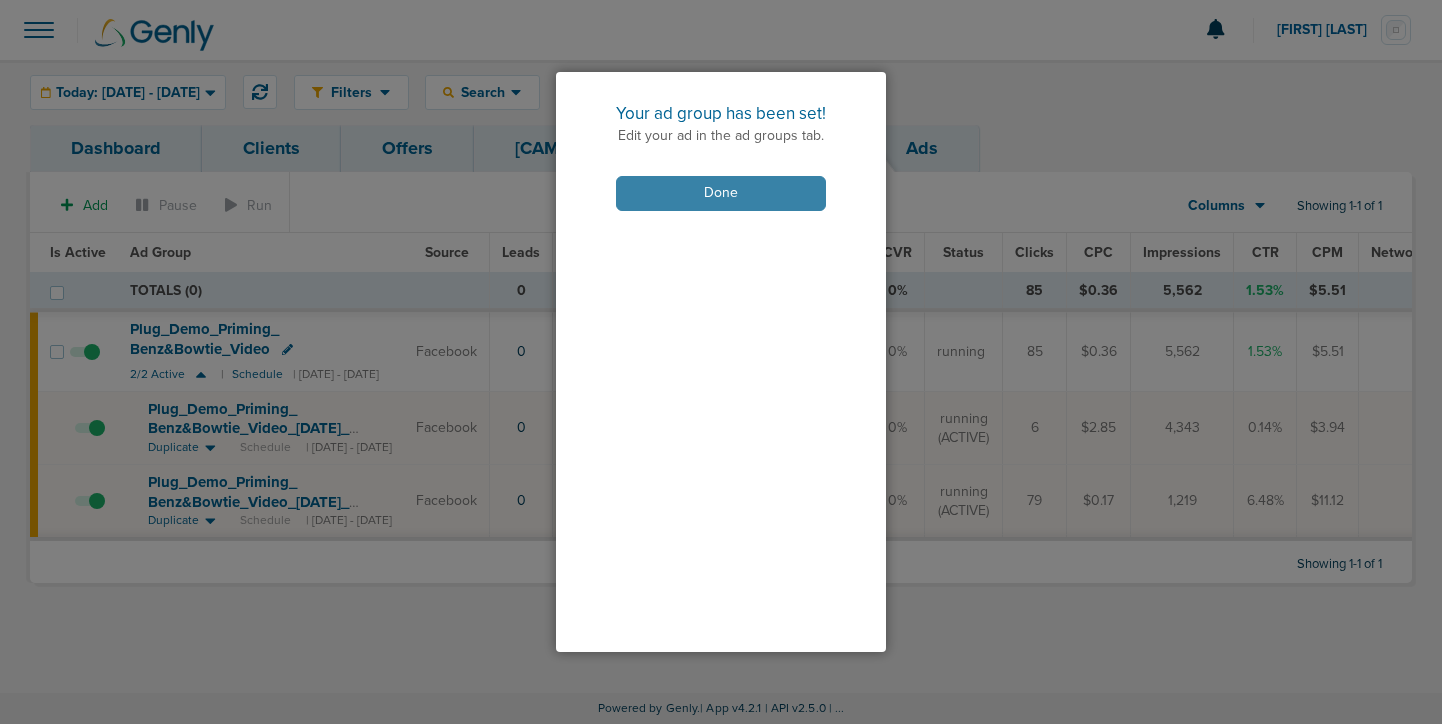 drag, startPoint x: 707, startPoint y: 189, endPoint x: 676, endPoint y: 195, distance: 31.575306 